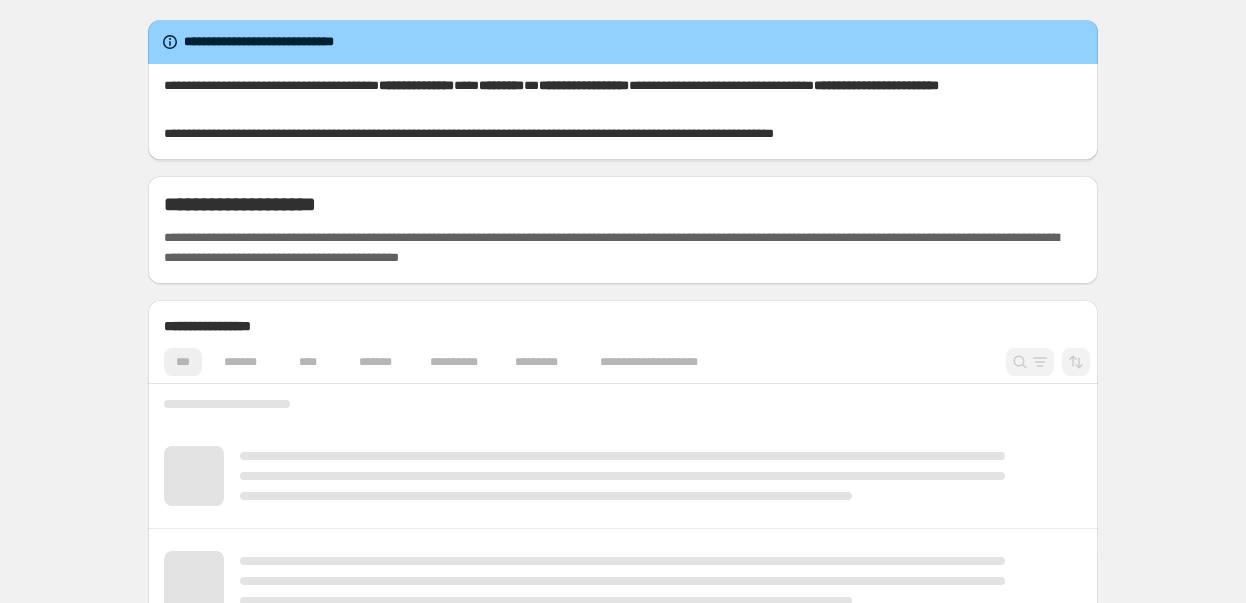 scroll, scrollTop: 0, scrollLeft: 0, axis: both 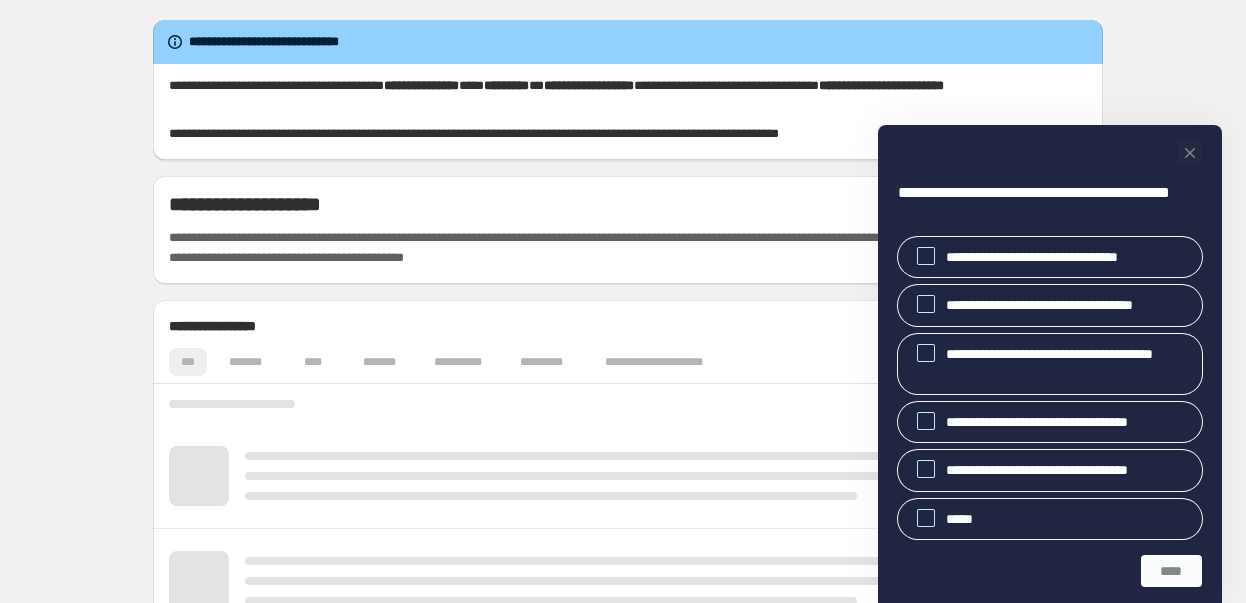 click at bounding box center (1190, 153) 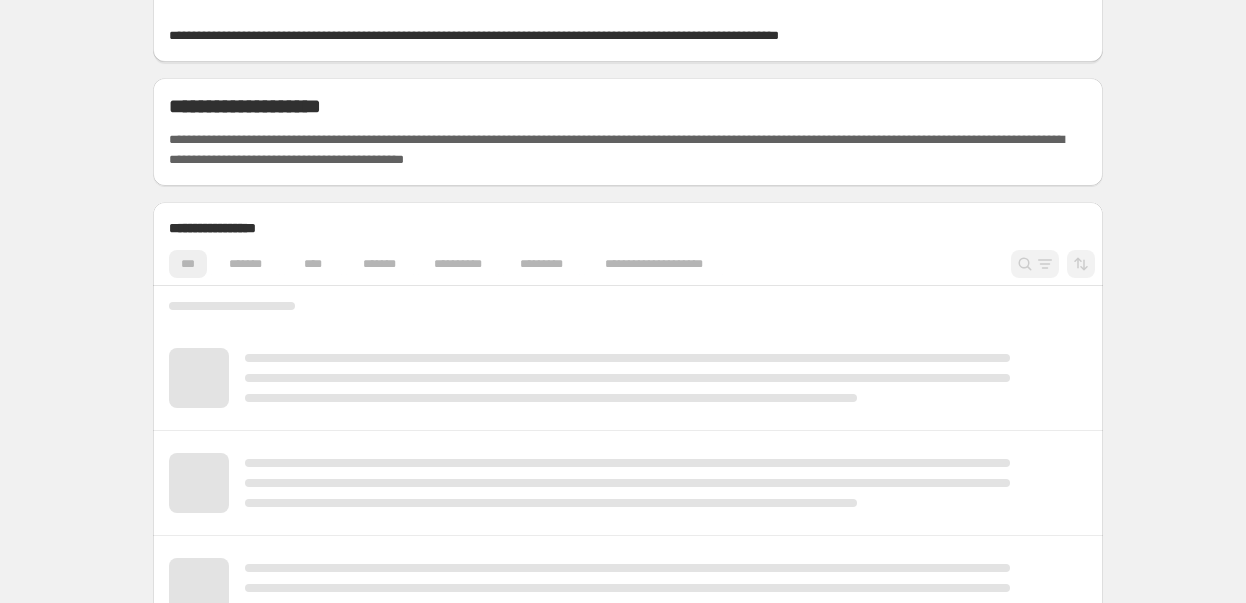 scroll, scrollTop: 100, scrollLeft: 0, axis: vertical 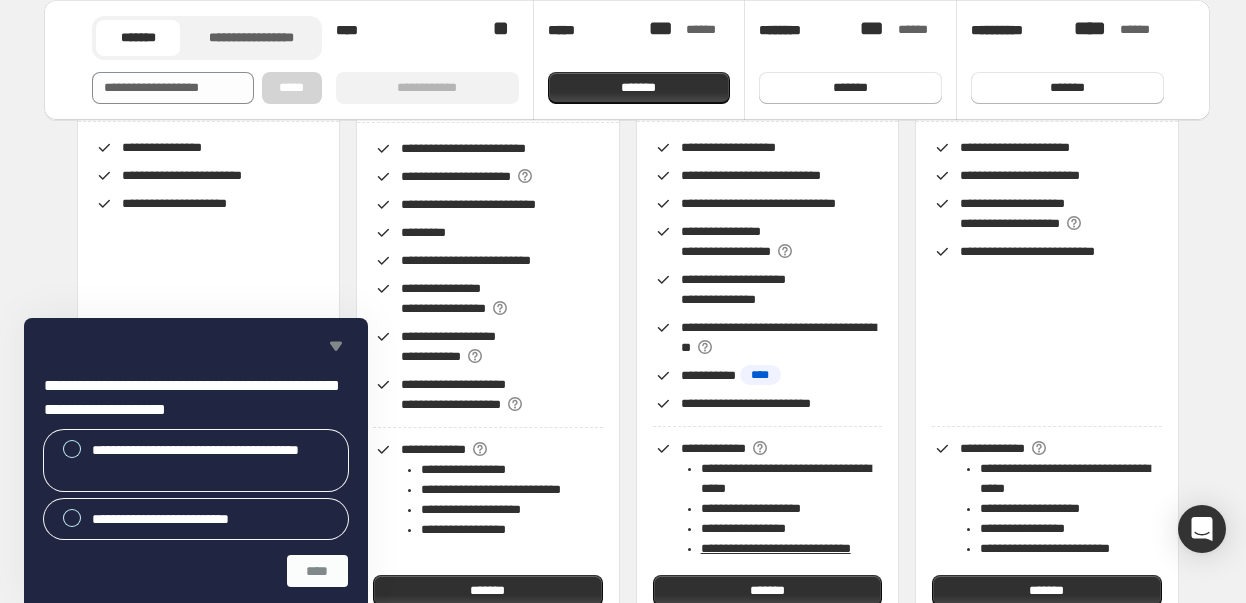 click at bounding box center [336, 346] 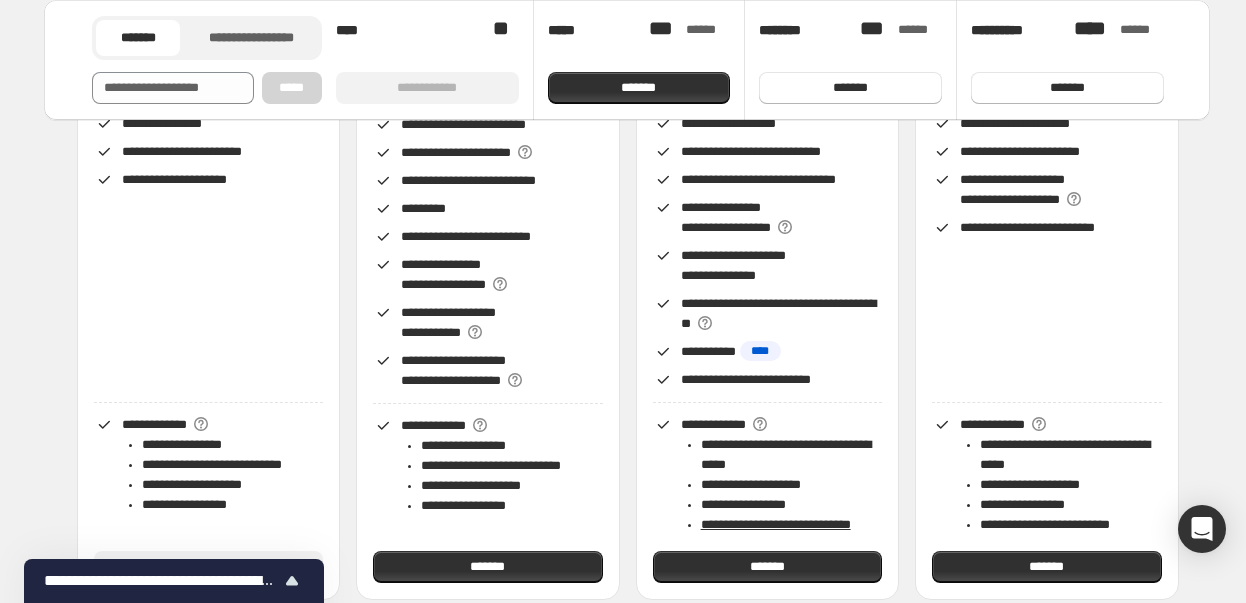 scroll, scrollTop: 0, scrollLeft: 0, axis: both 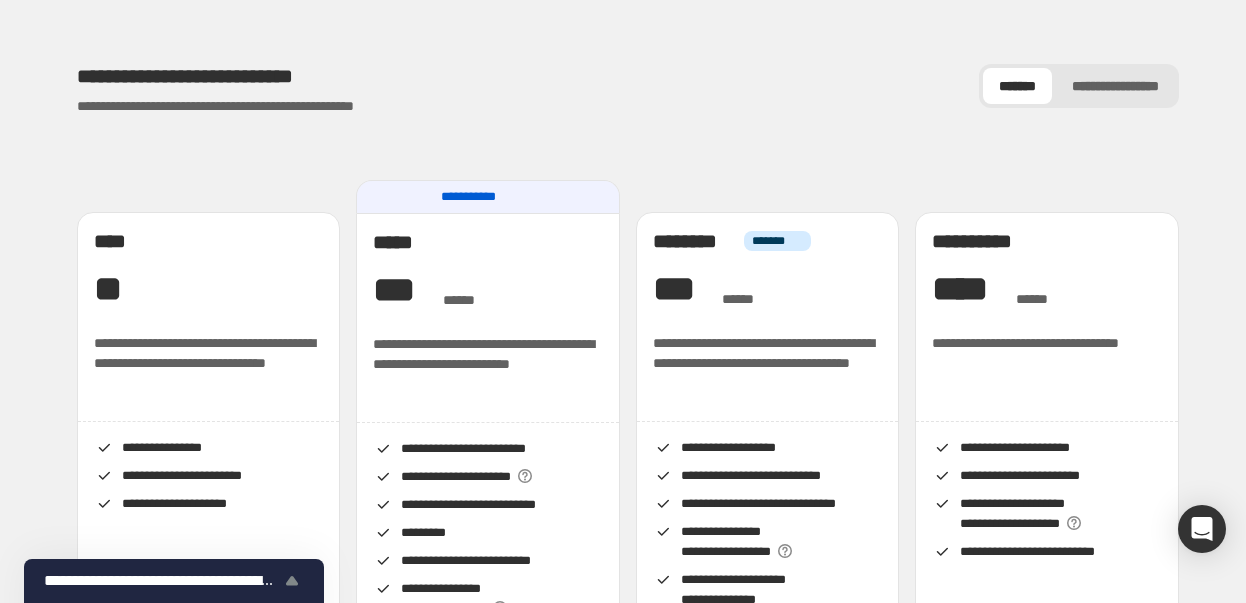 click on "**********" at bounding box center (162, 580) 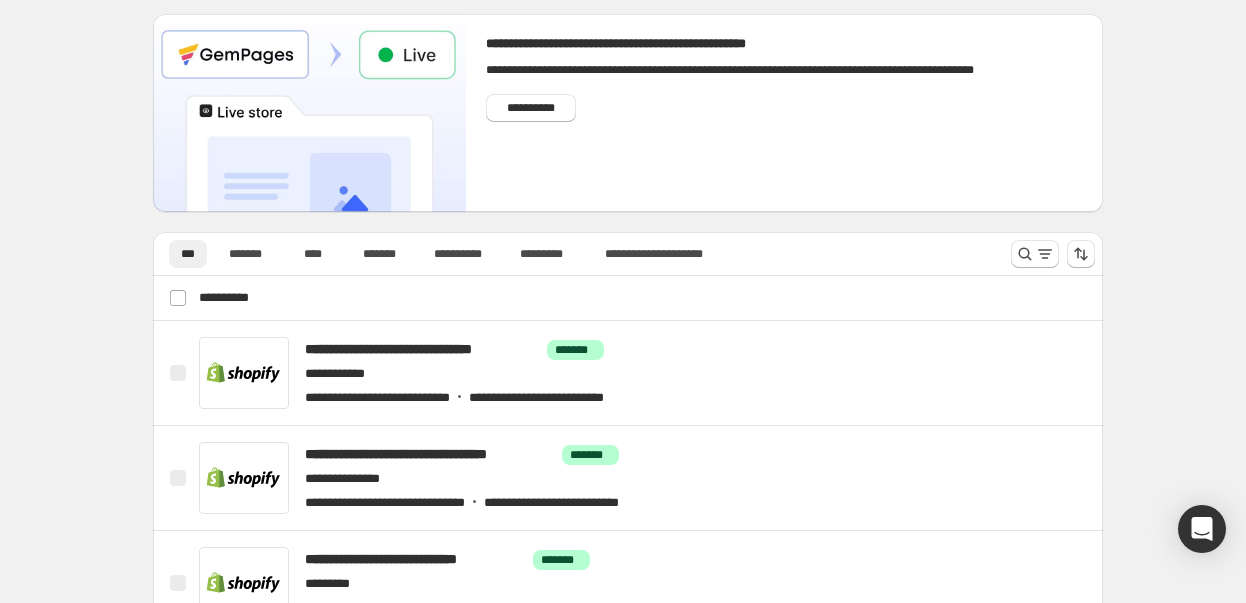 scroll, scrollTop: 0, scrollLeft: 0, axis: both 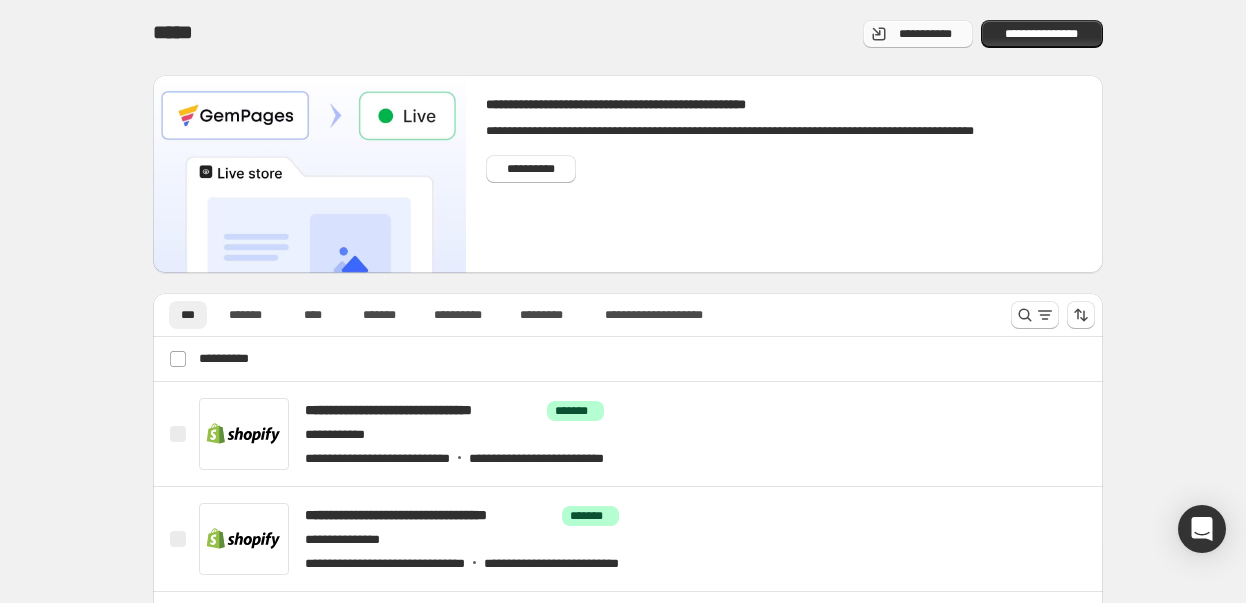 click on "**********" at bounding box center [926, 34] 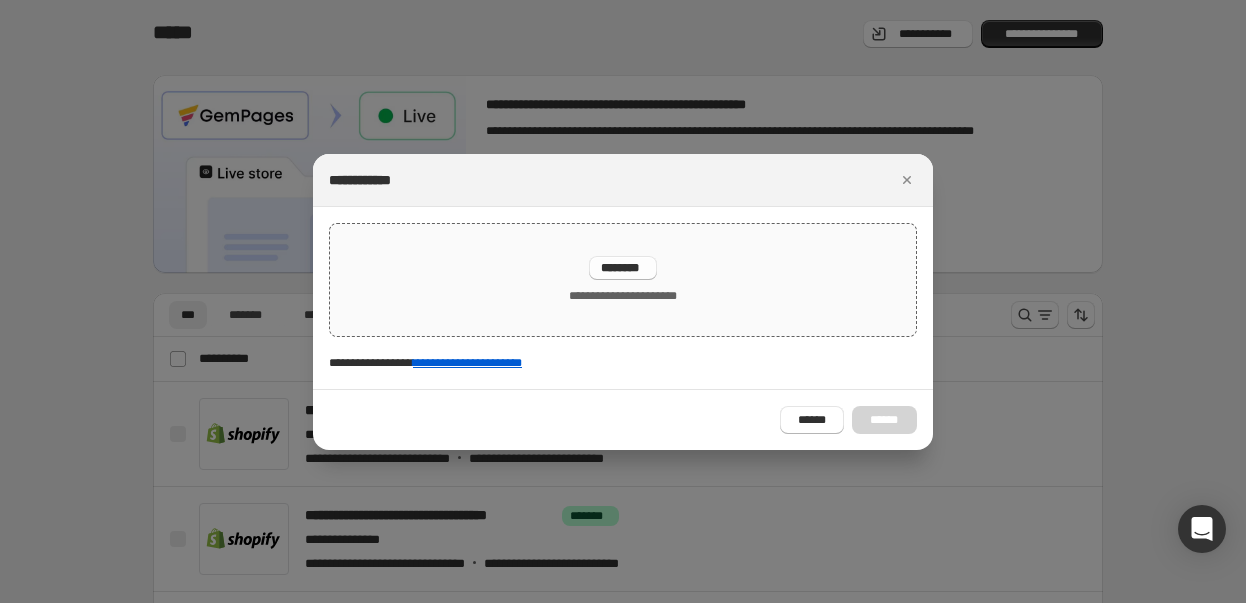 click on "********" at bounding box center [623, 268] 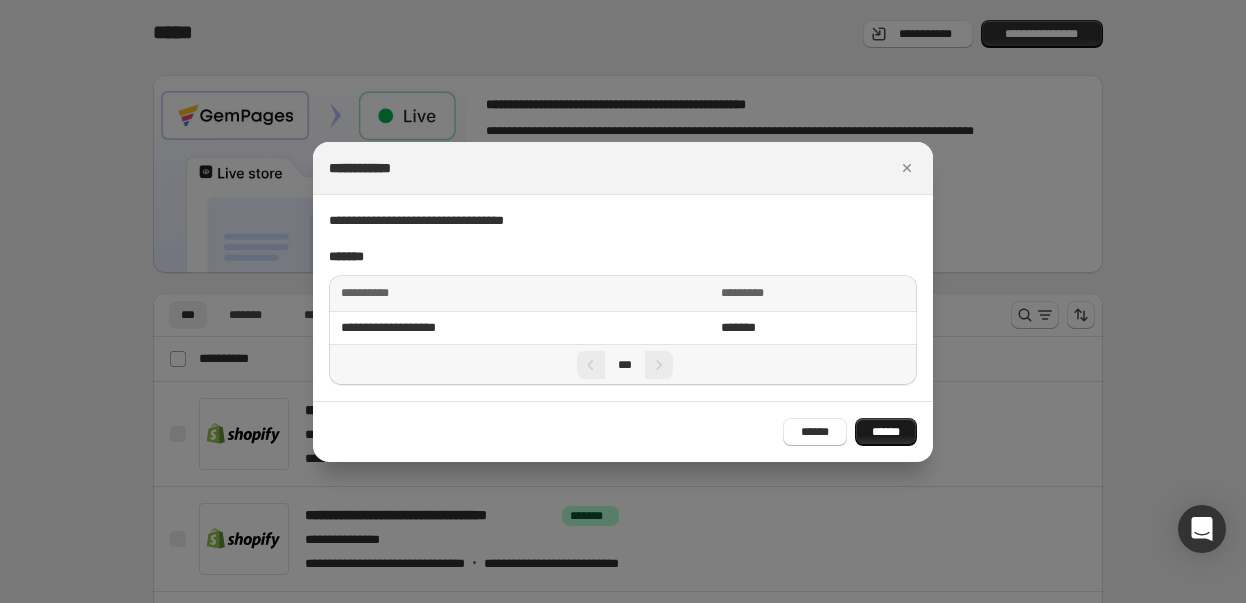 click on "******" at bounding box center [886, 432] 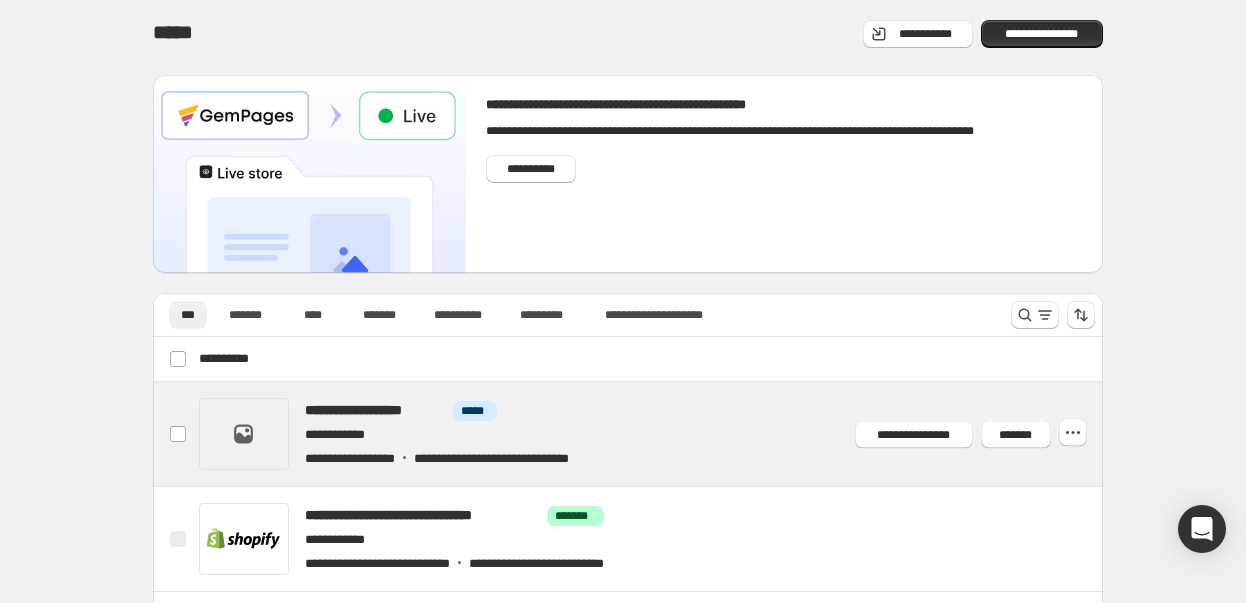 click at bounding box center [651, 434] 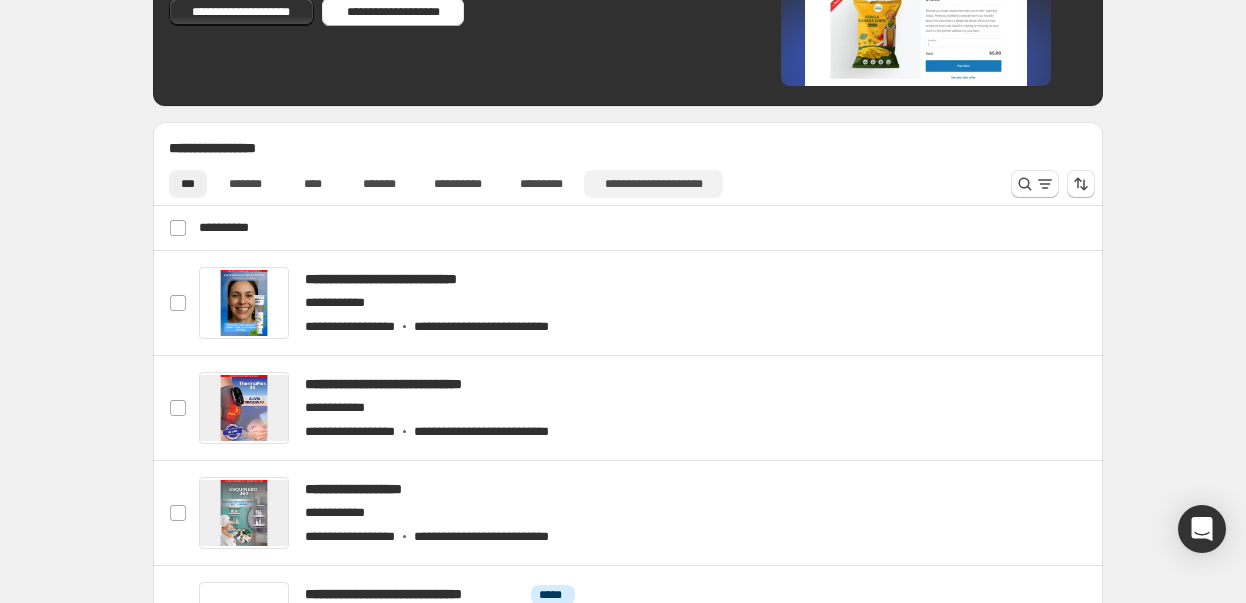 scroll, scrollTop: 600, scrollLeft: 0, axis: vertical 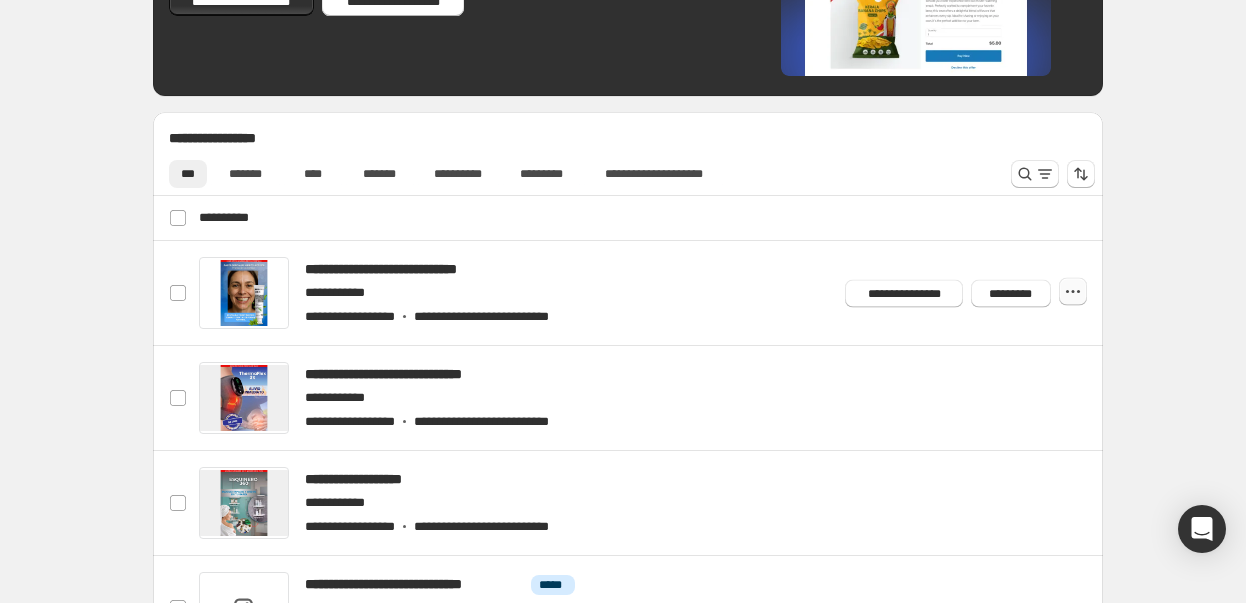 click at bounding box center (1073, 292) 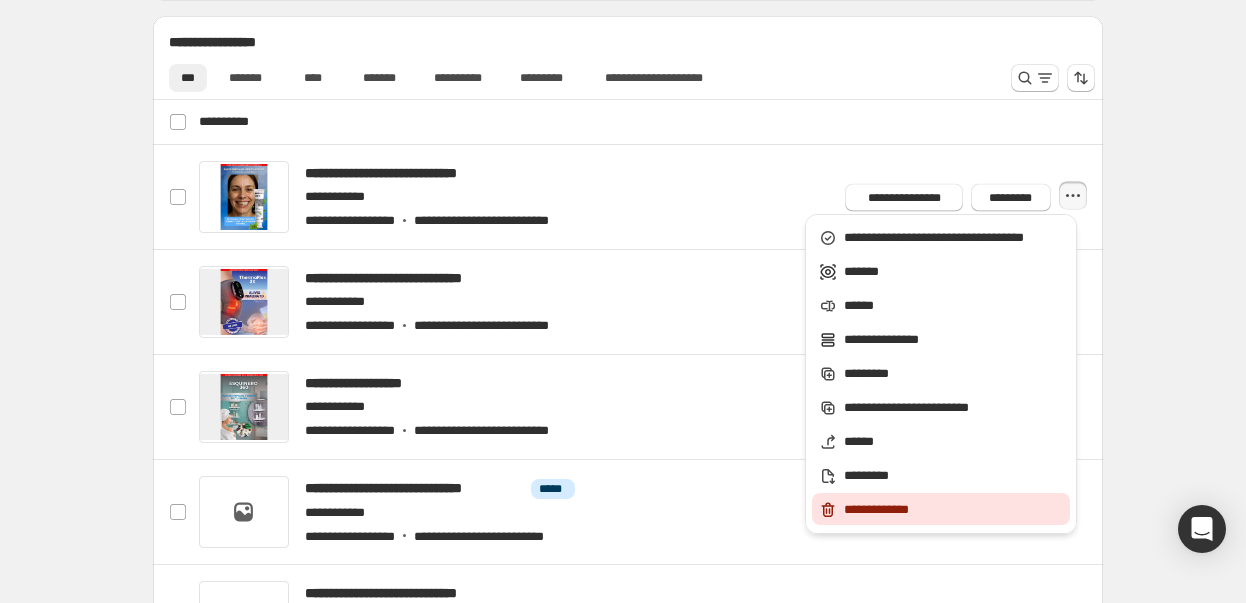 scroll, scrollTop: 700, scrollLeft: 0, axis: vertical 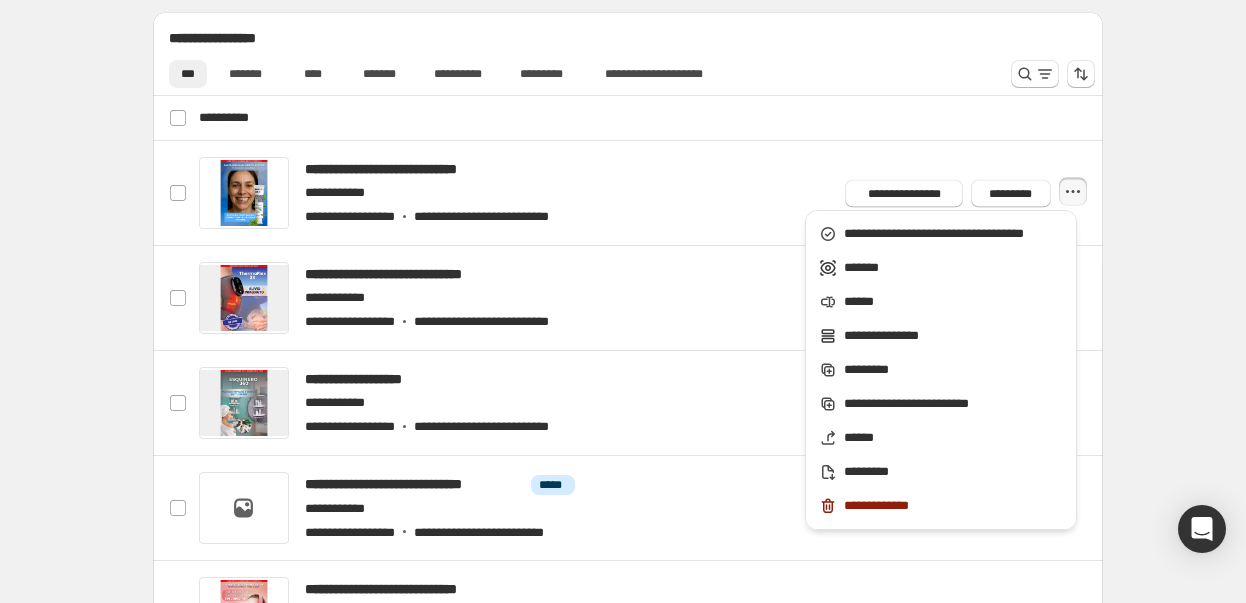 click on "**********" at bounding box center [627, 317] 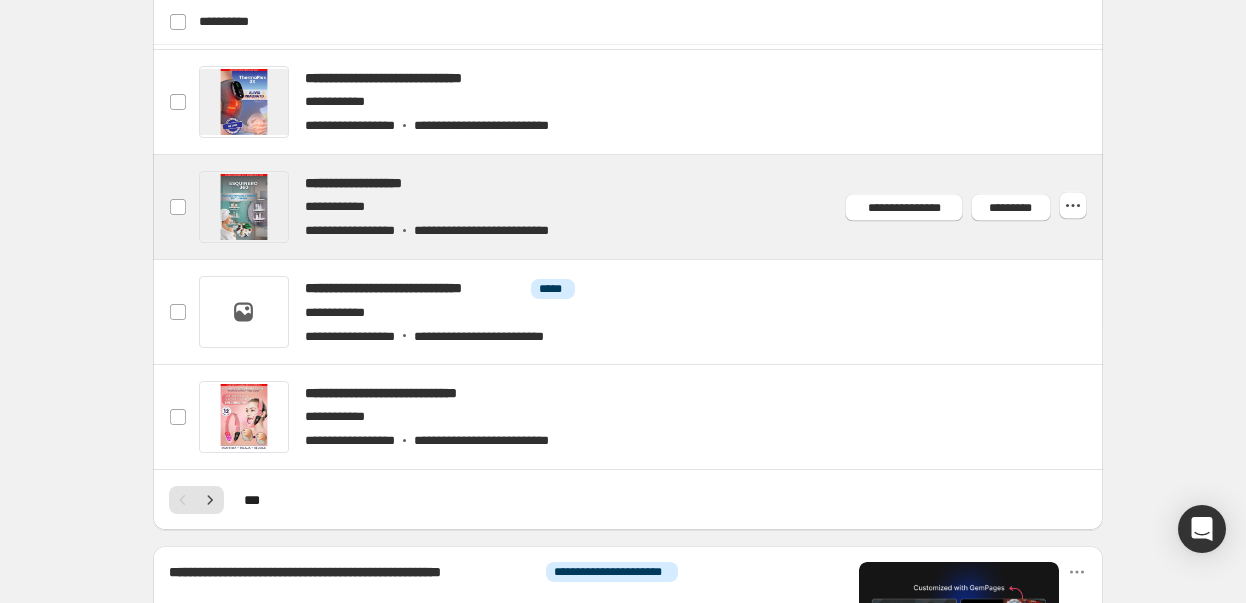 scroll, scrollTop: 900, scrollLeft: 0, axis: vertical 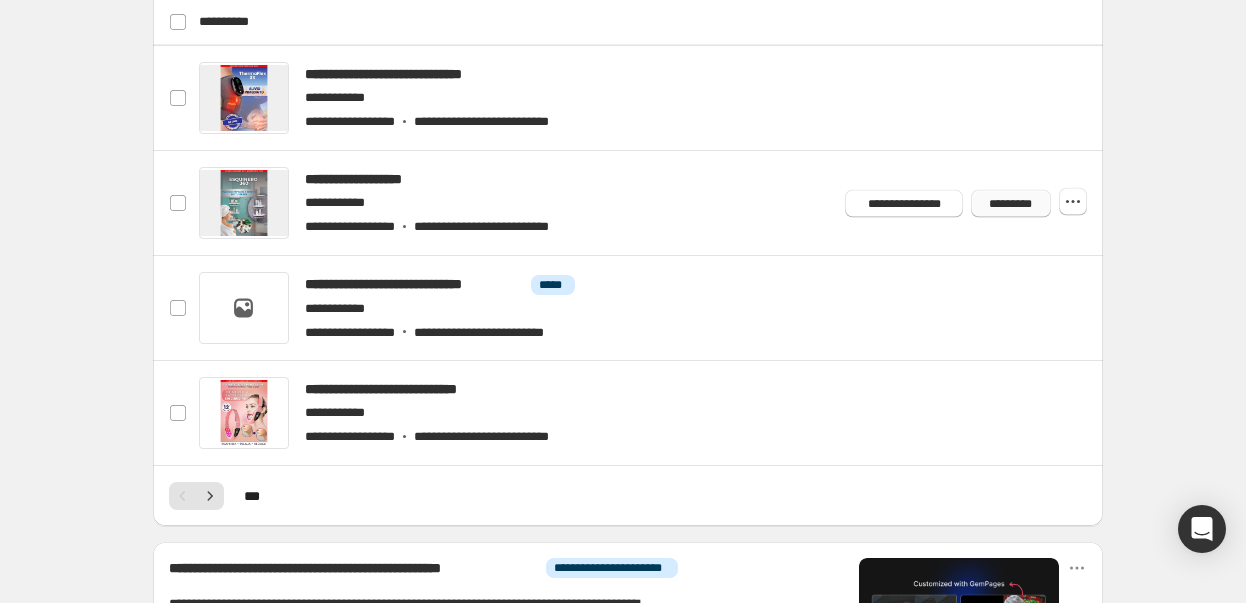 click on "*********" at bounding box center [0, 0] 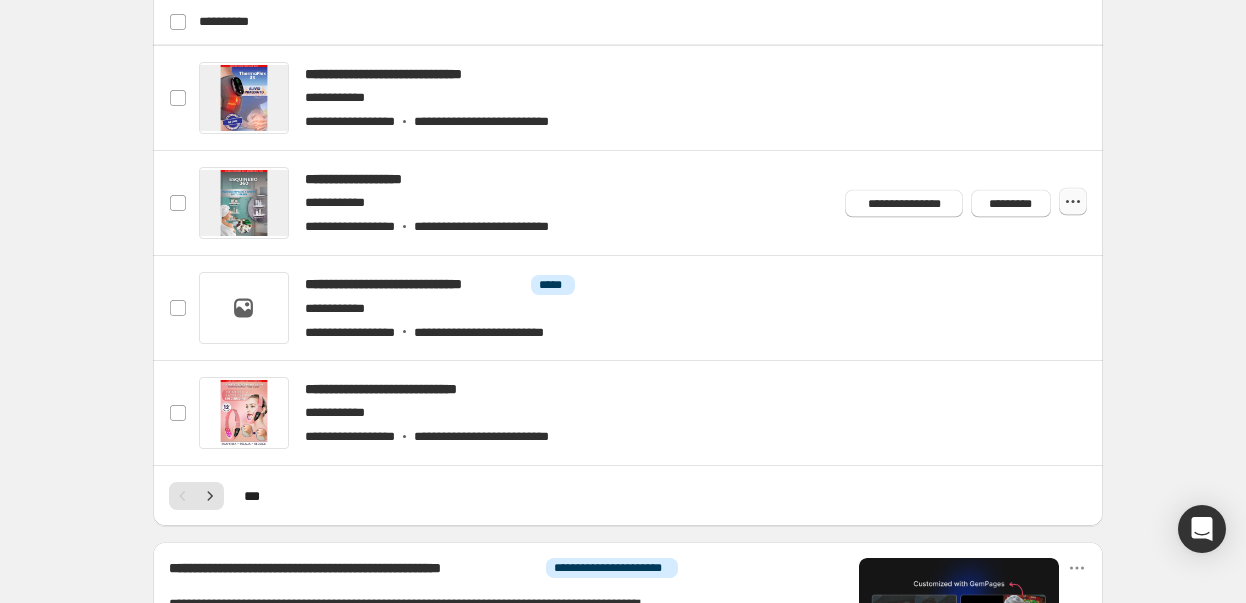 click at bounding box center (0, 0) 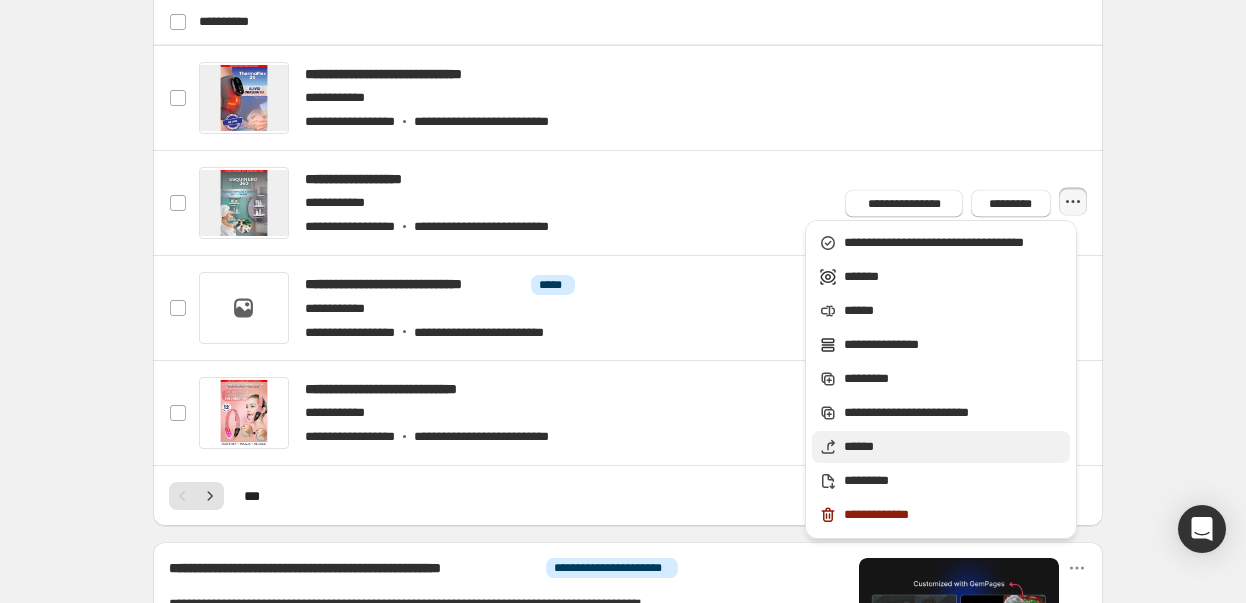 click on "******" at bounding box center (941, 243) 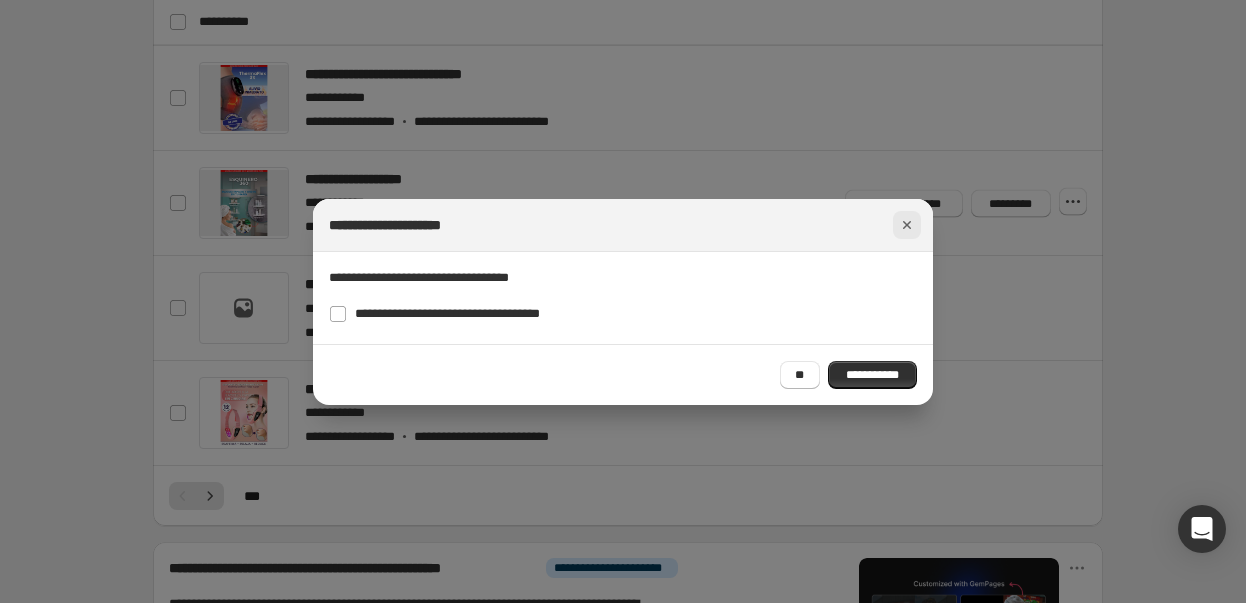 click at bounding box center (907, 225) 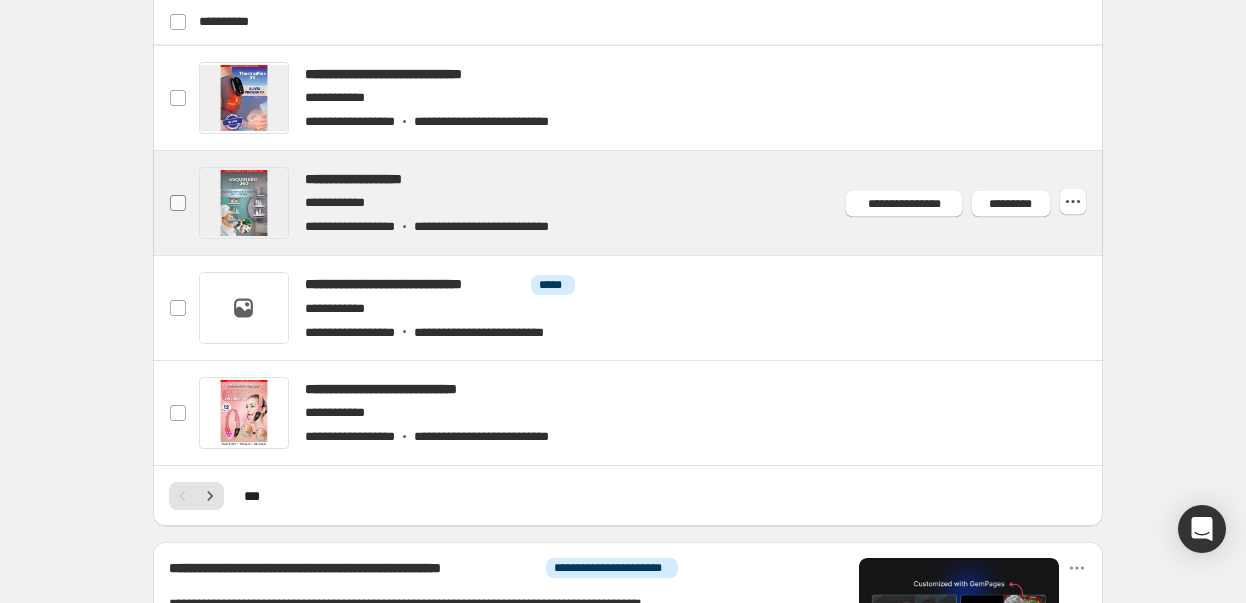 click at bounding box center (178, 203) 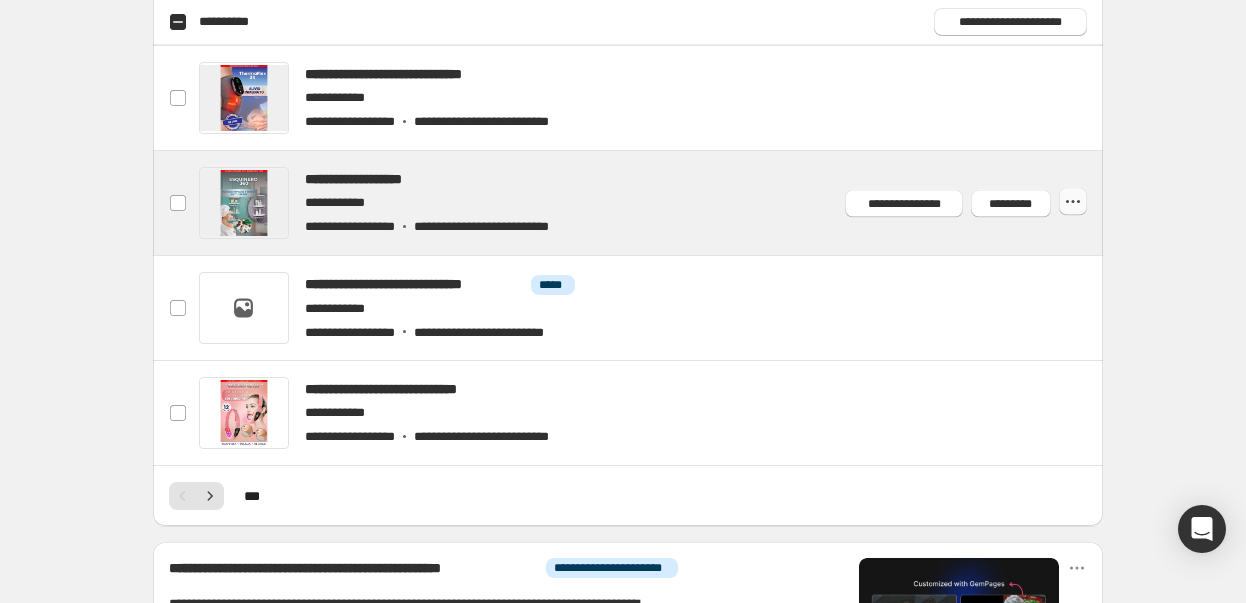 click at bounding box center [1073, 202] 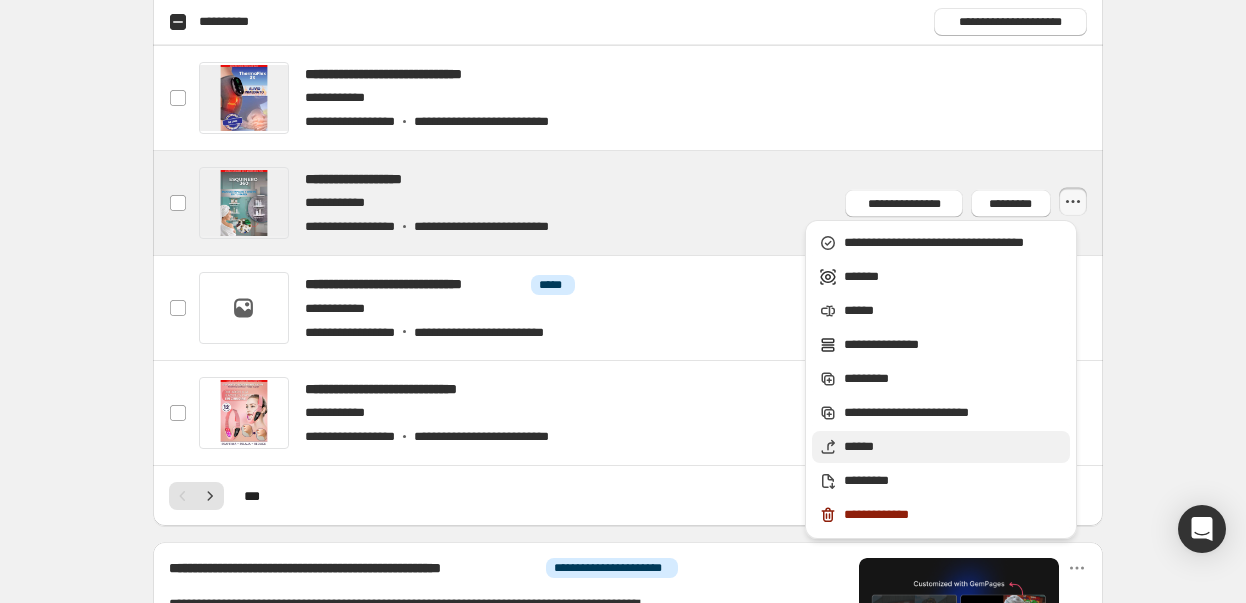 click on "******" at bounding box center [954, 243] 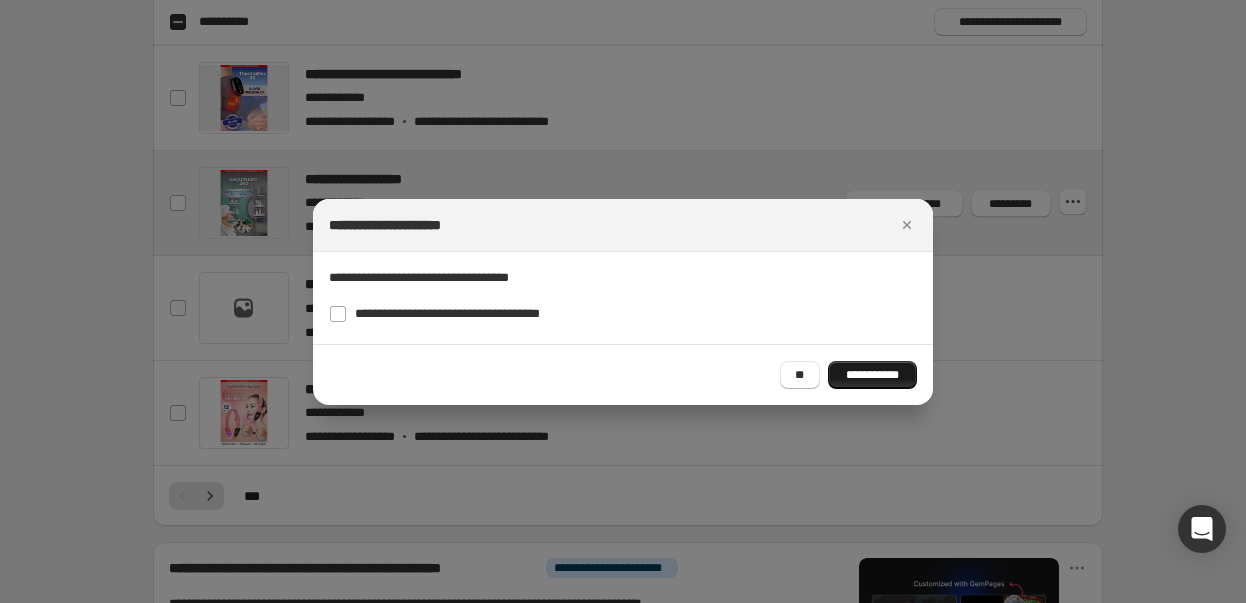 click on "**********" at bounding box center (872, 375) 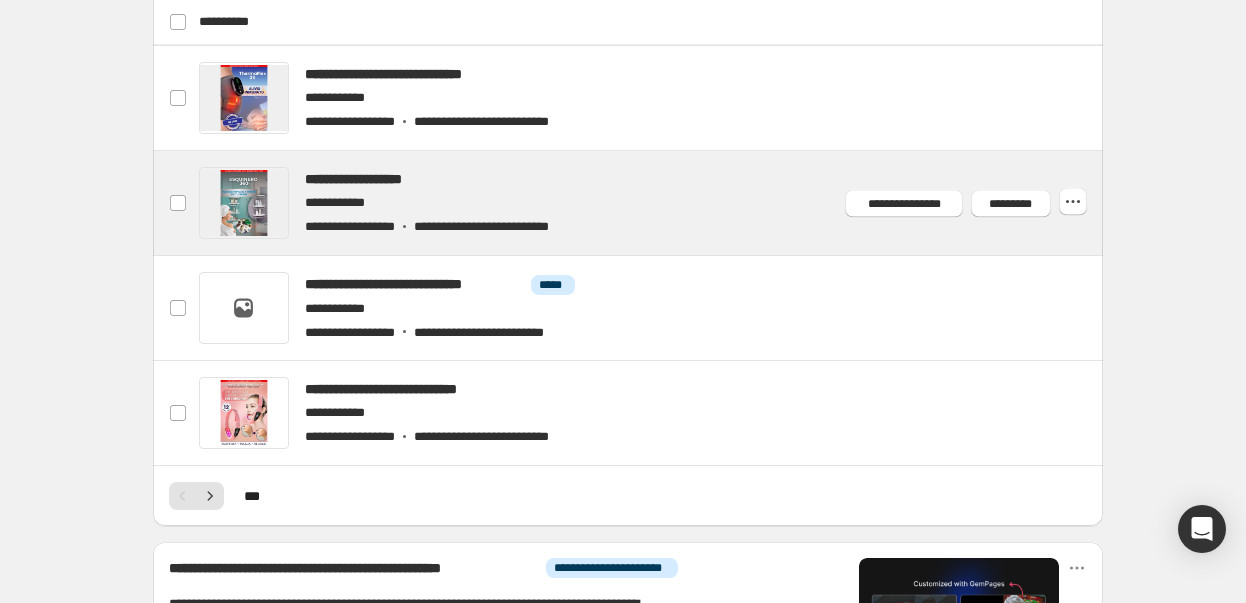 click at bounding box center [651, 203] 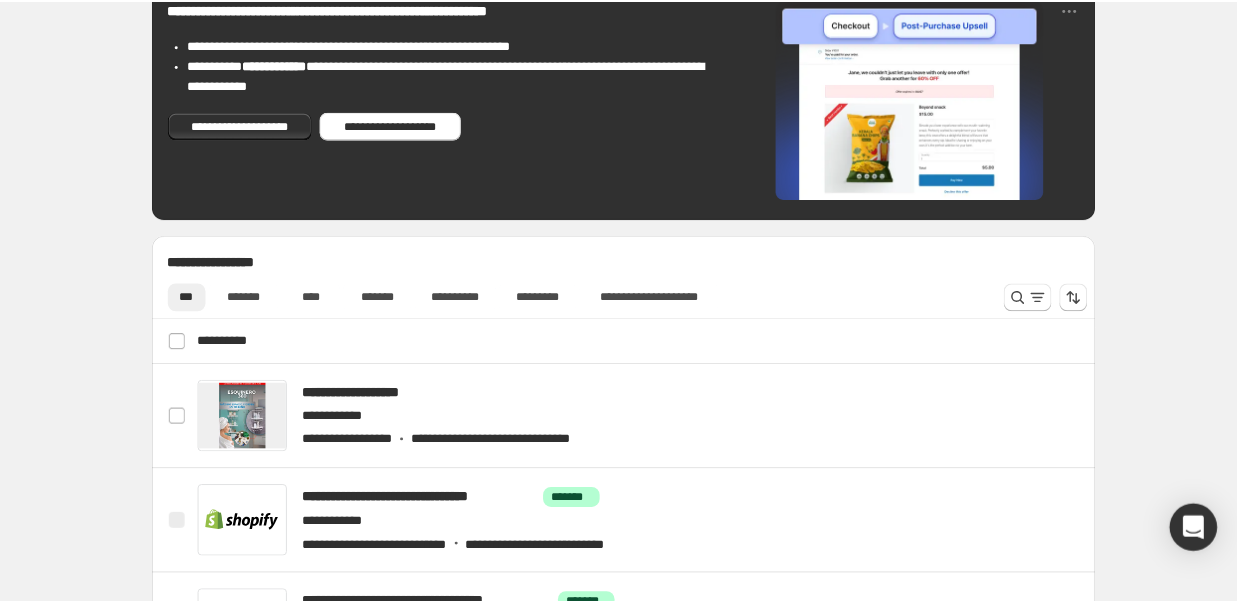 scroll, scrollTop: 700, scrollLeft: 0, axis: vertical 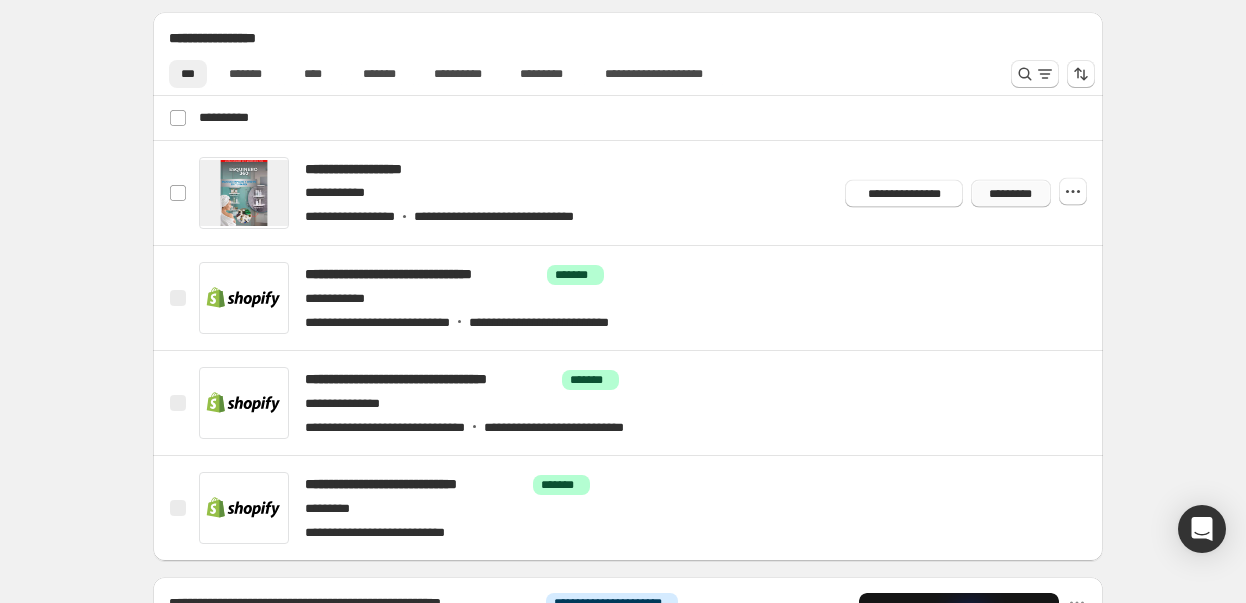 click on "*********" at bounding box center (1010, 193) 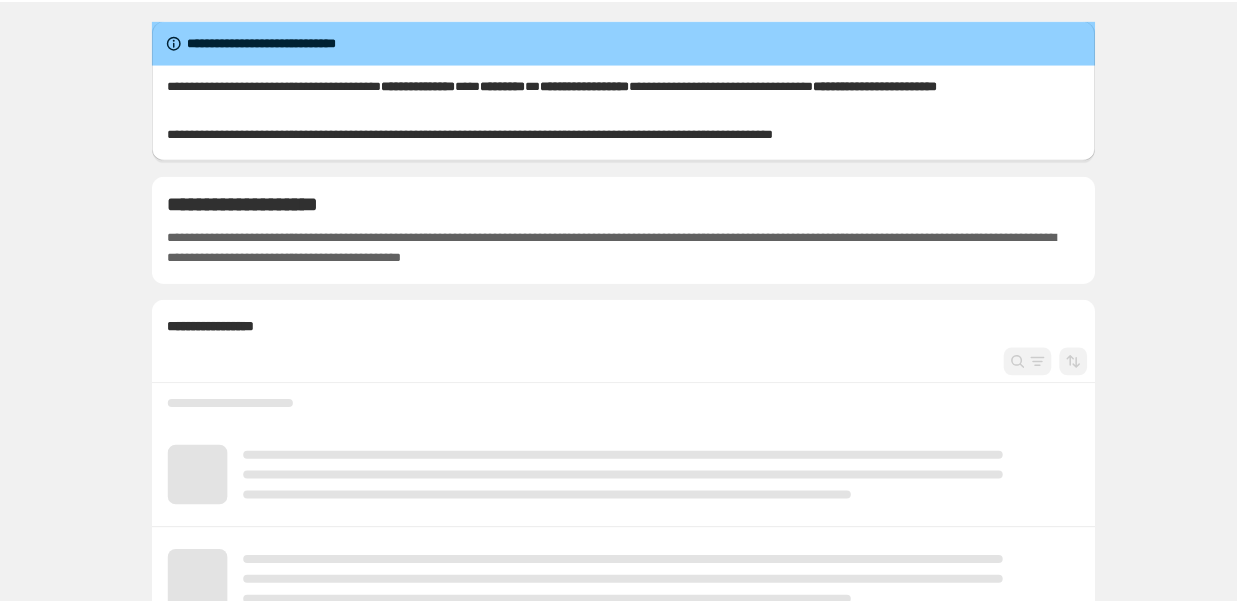 scroll, scrollTop: 0, scrollLeft: 0, axis: both 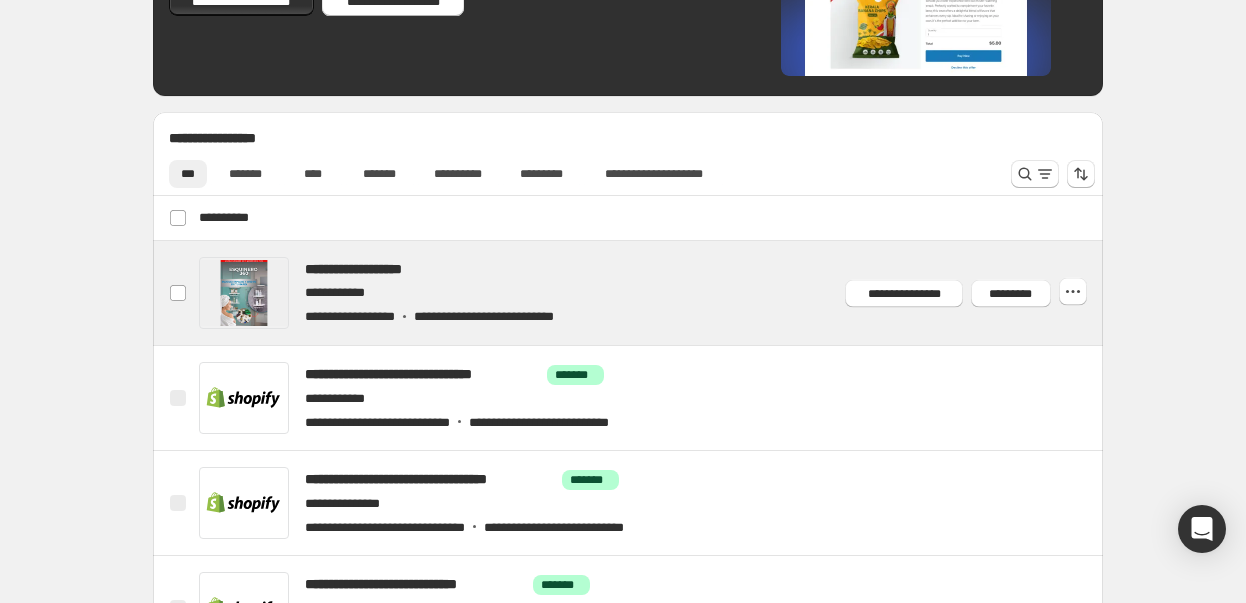 click at bounding box center (651, 293) 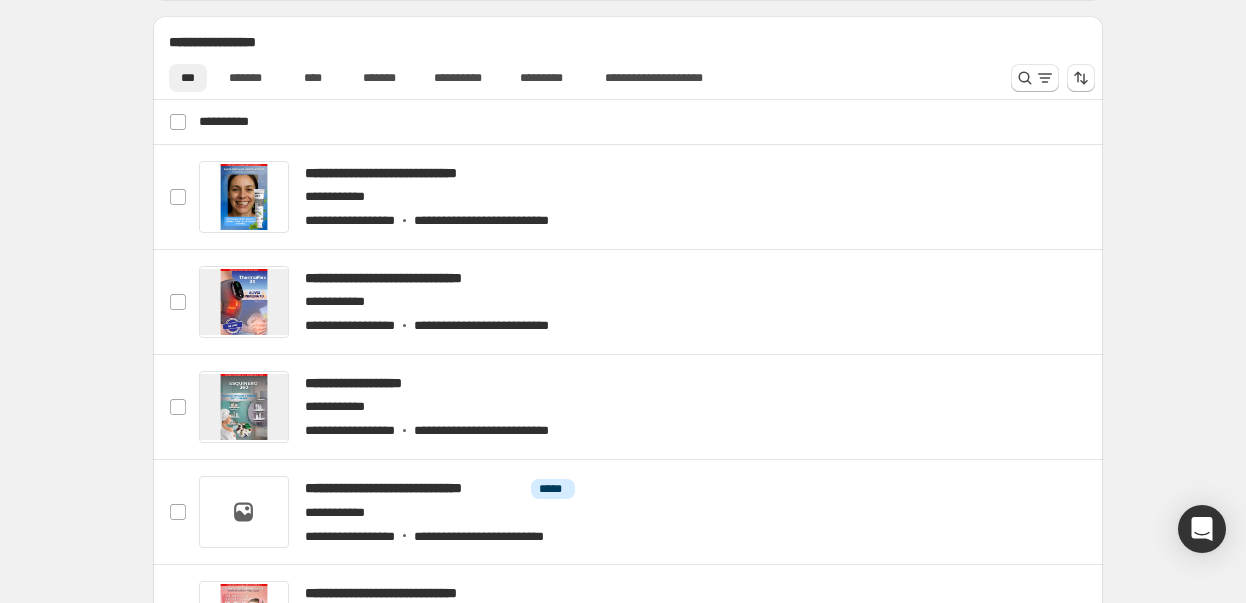 scroll, scrollTop: 700, scrollLeft: 0, axis: vertical 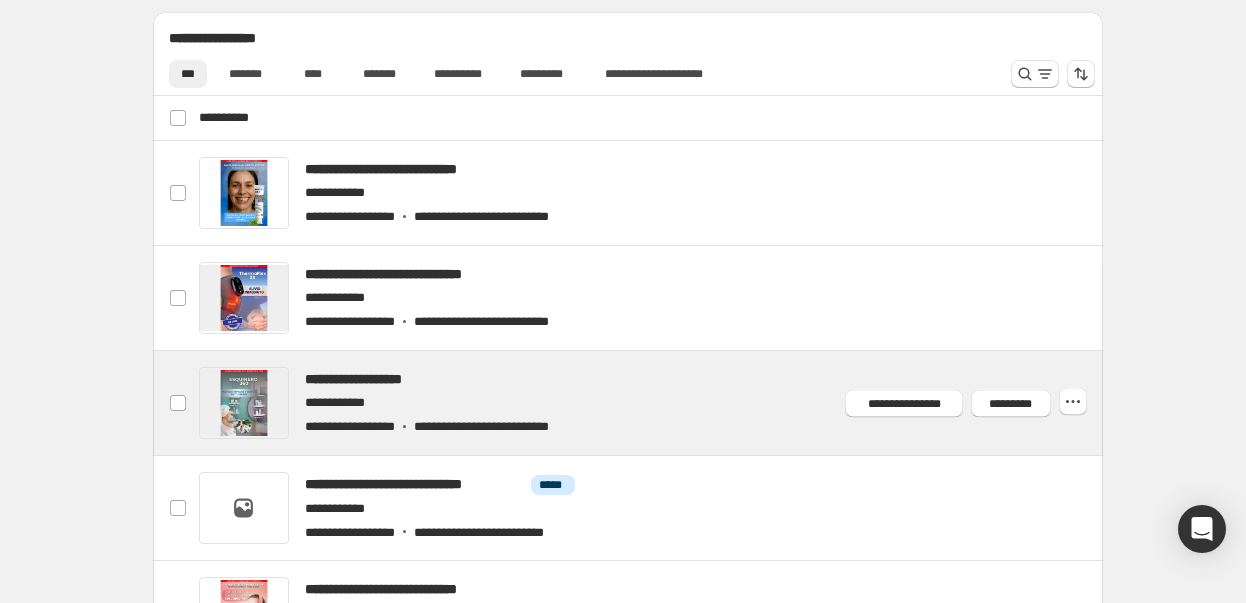 click at bounding box center [651, 403] 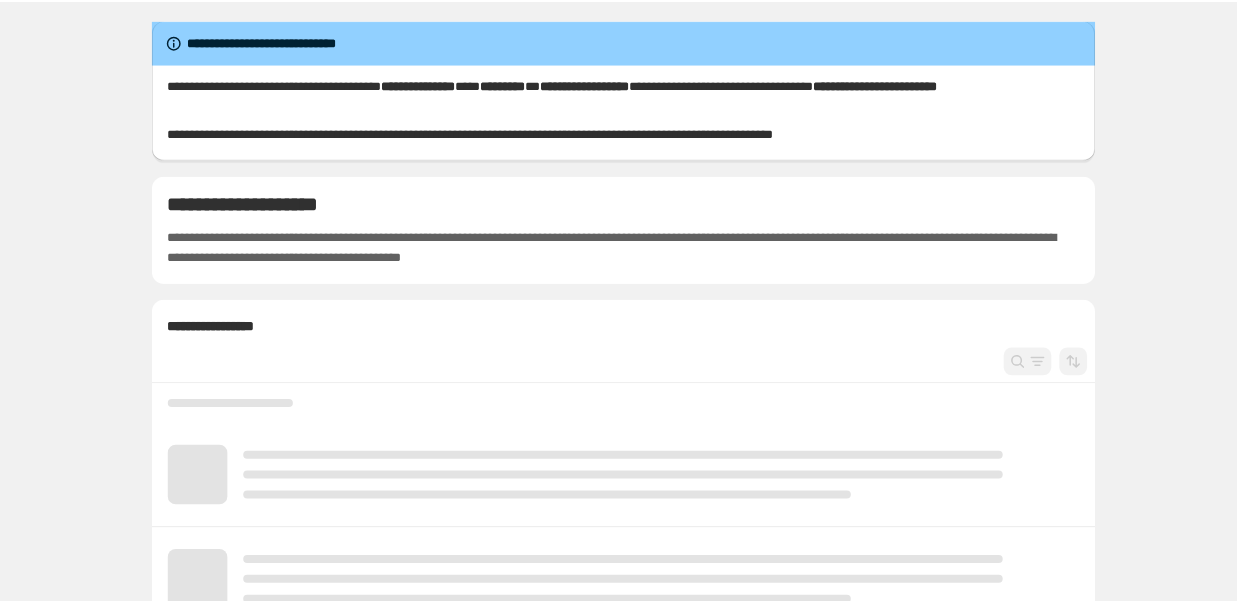 scroll, scrollTop: 0, scrollLeft: 0, axis: both 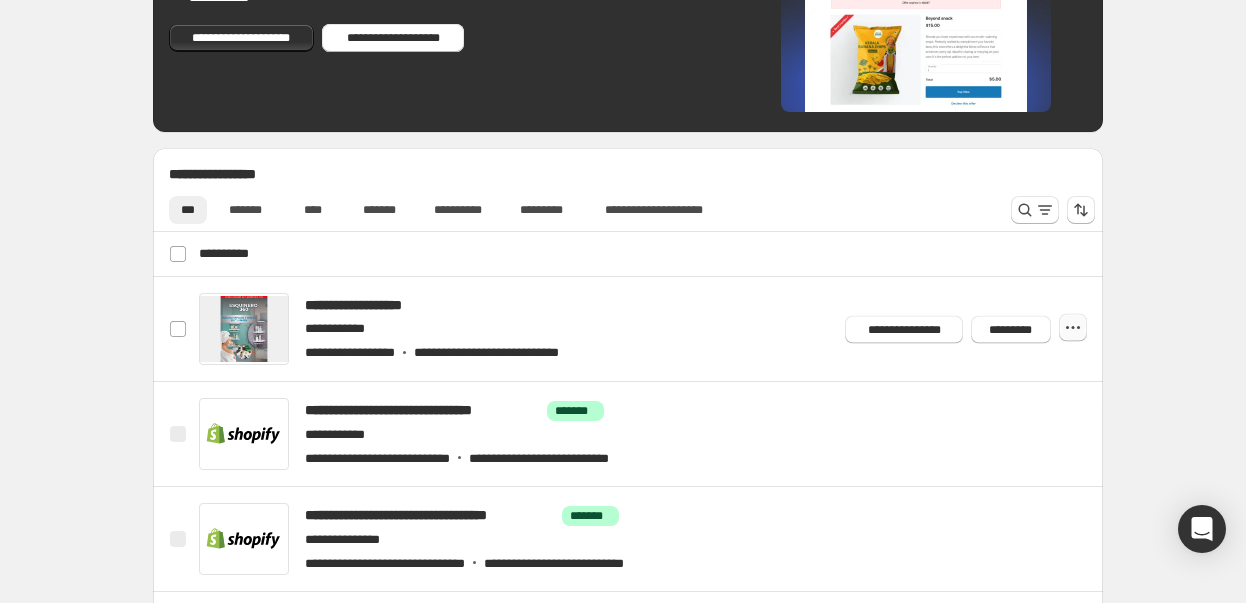 click at bounding box center (1073, 328) 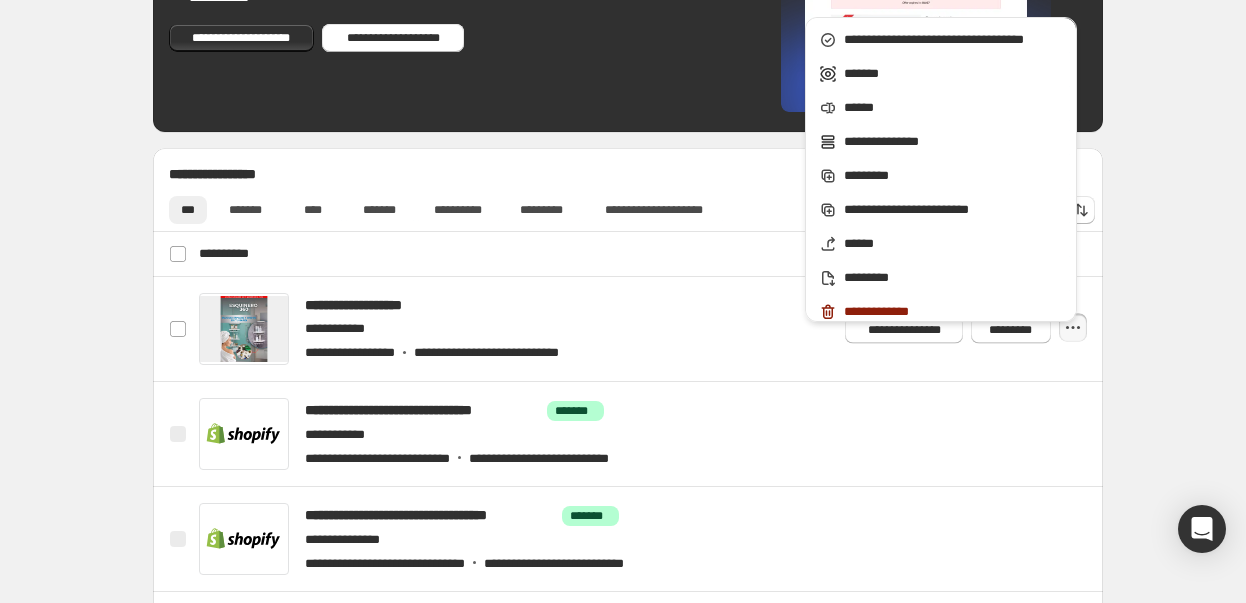click on "**********" at bounding box center [627, 370] 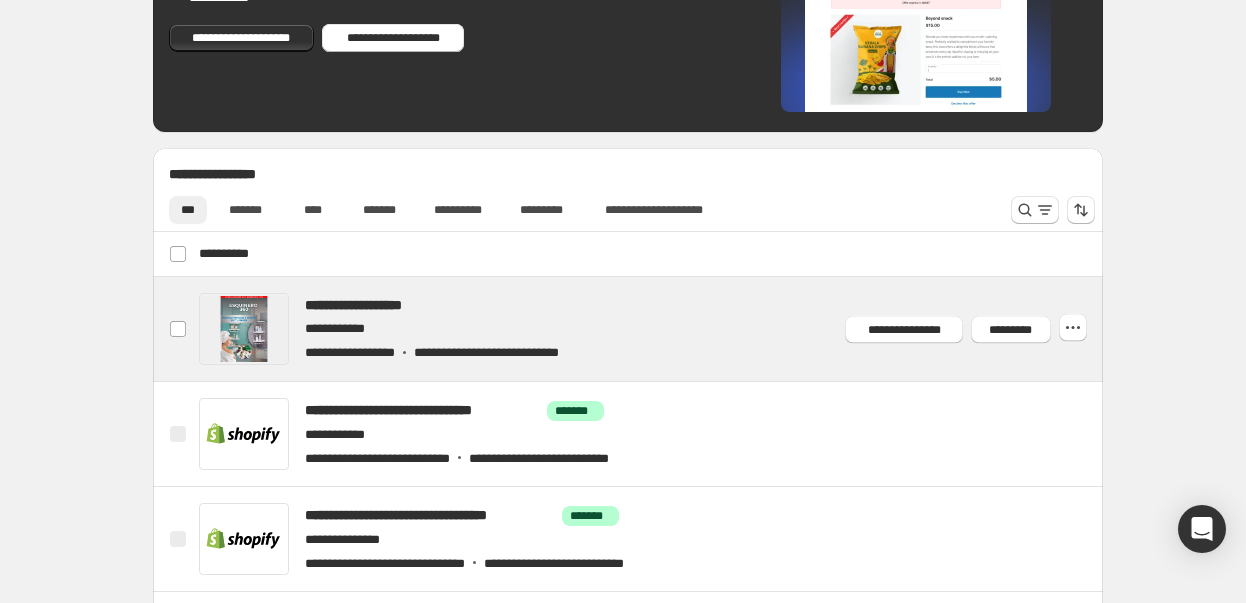 click at bounding box center [651, 329] 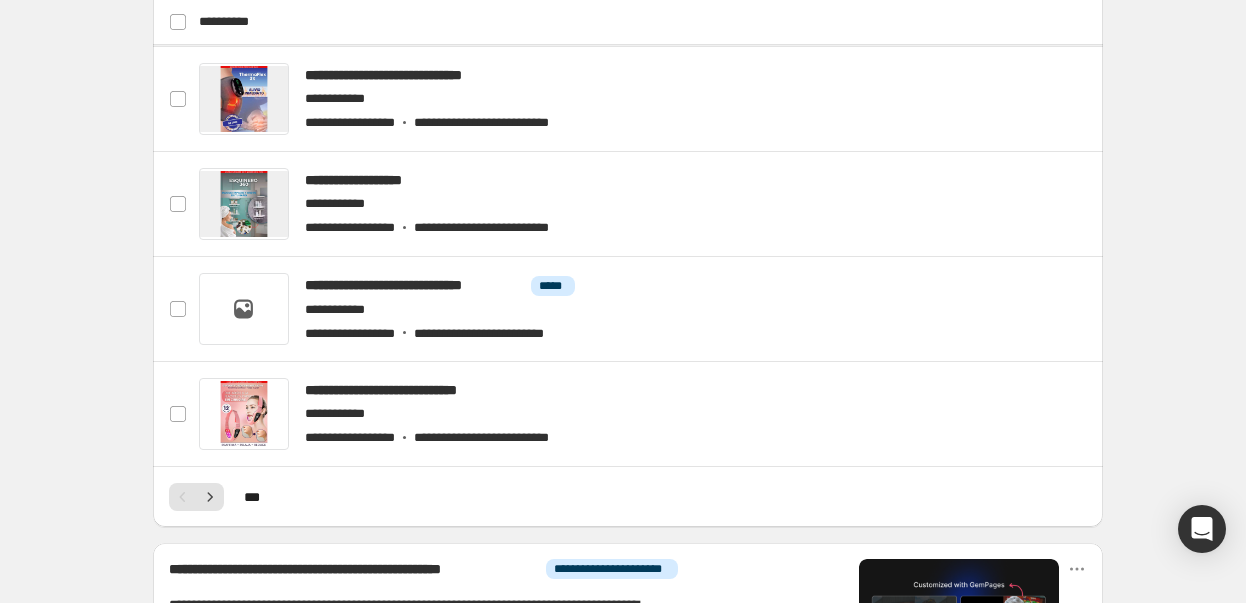 scroll, scrollTop: 900, scrollLeft: 0, axis: vertical 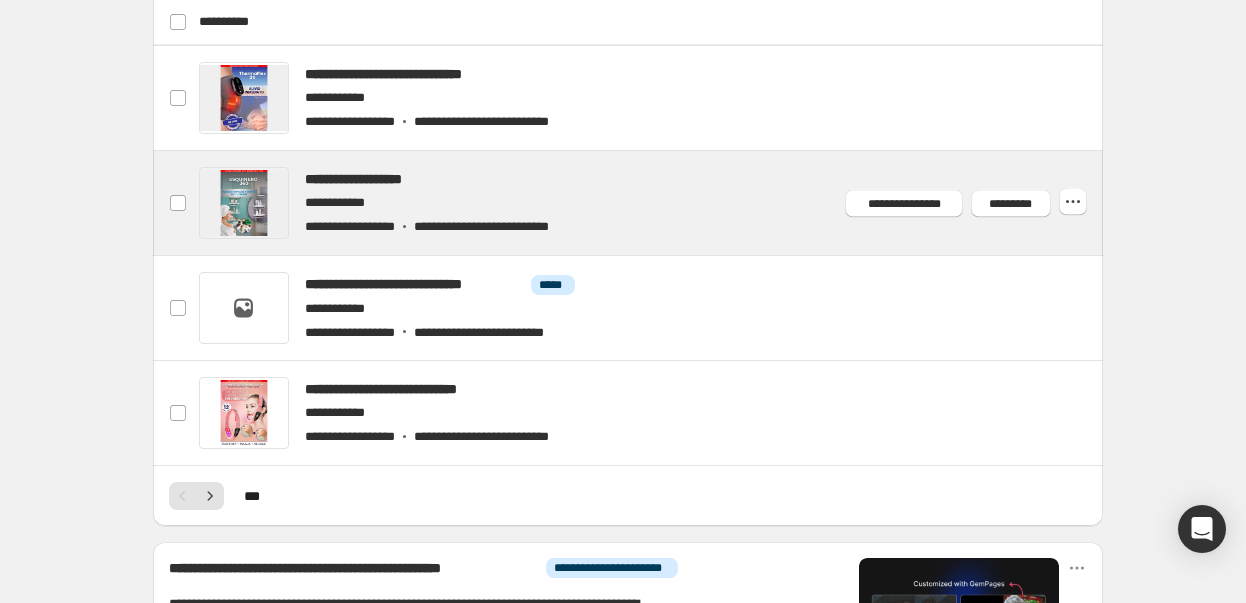 click at bounding box center [651, 203] 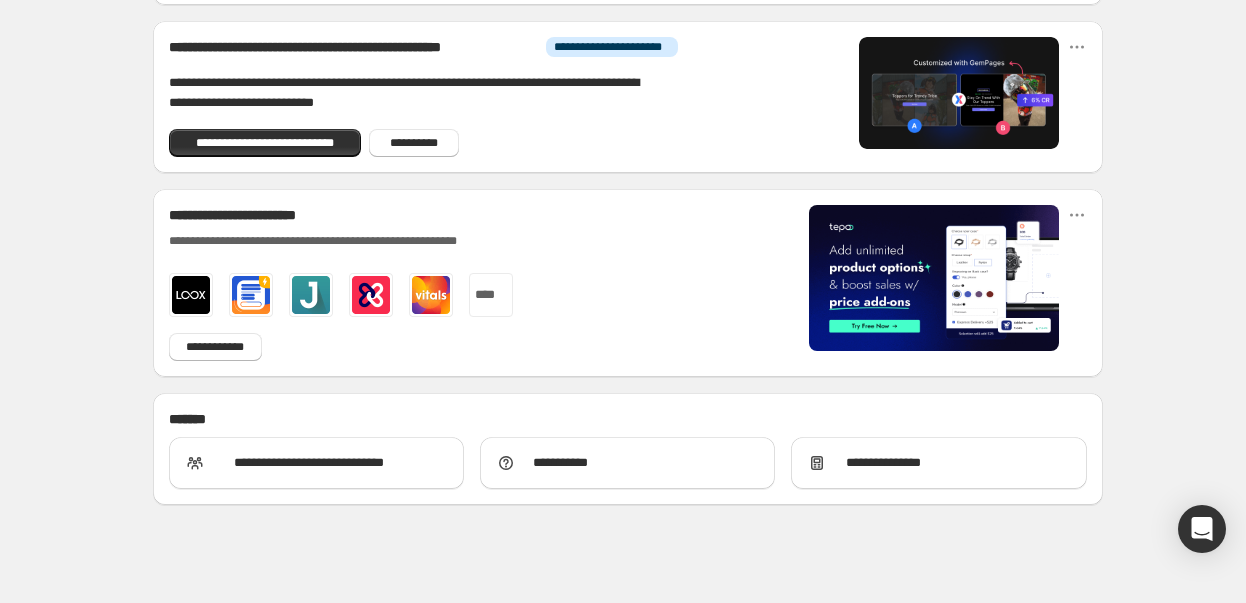 scroll, scrollTop: 1429, scrollLeft: 0, axis: vertical 